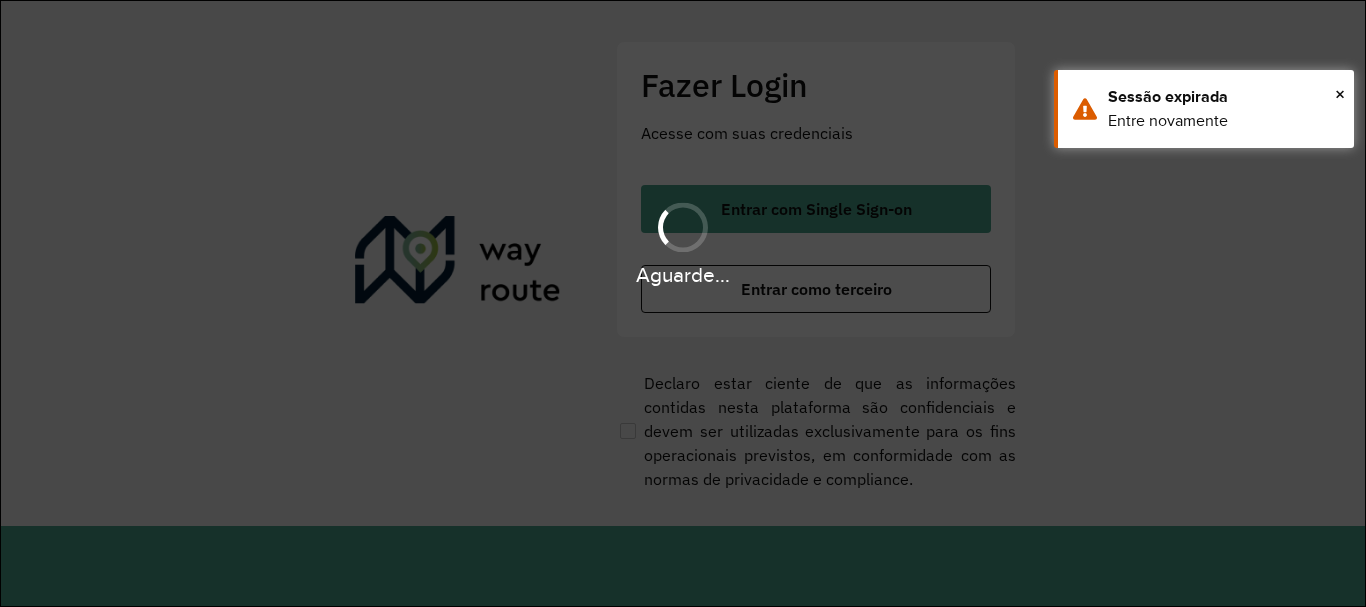 scroll, scrollTop: 0, scrollLeft: 0, axis: both 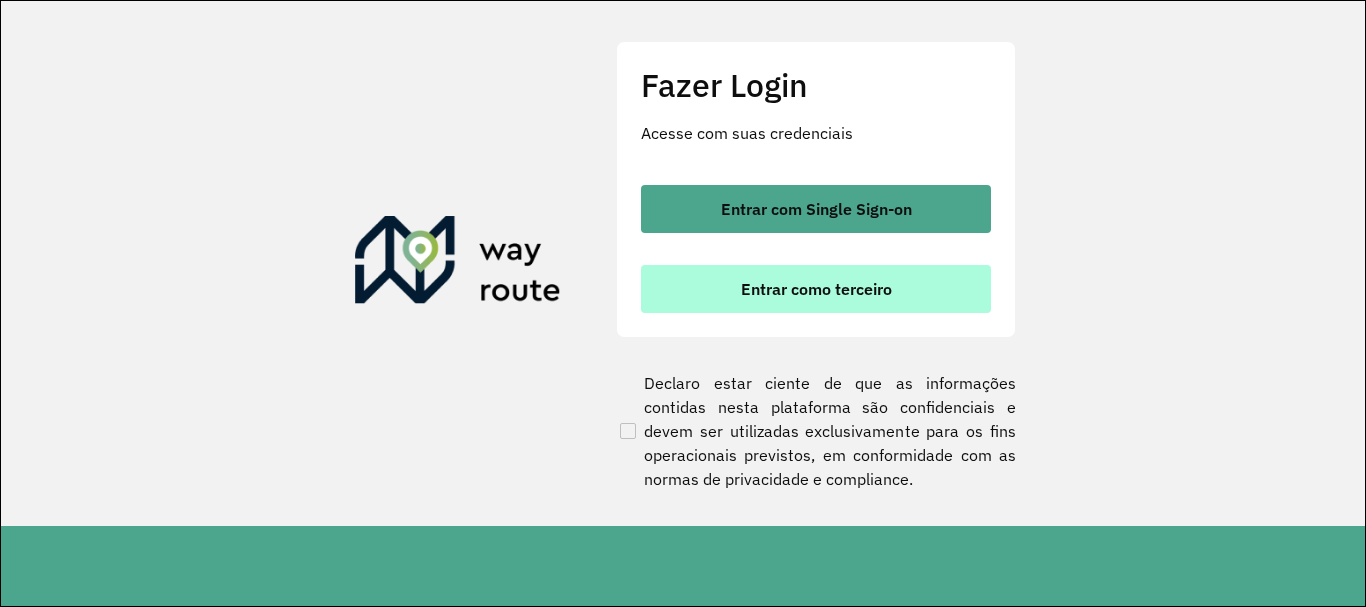 click on "Entrar como terceiro" at bounding box center (816, 289) 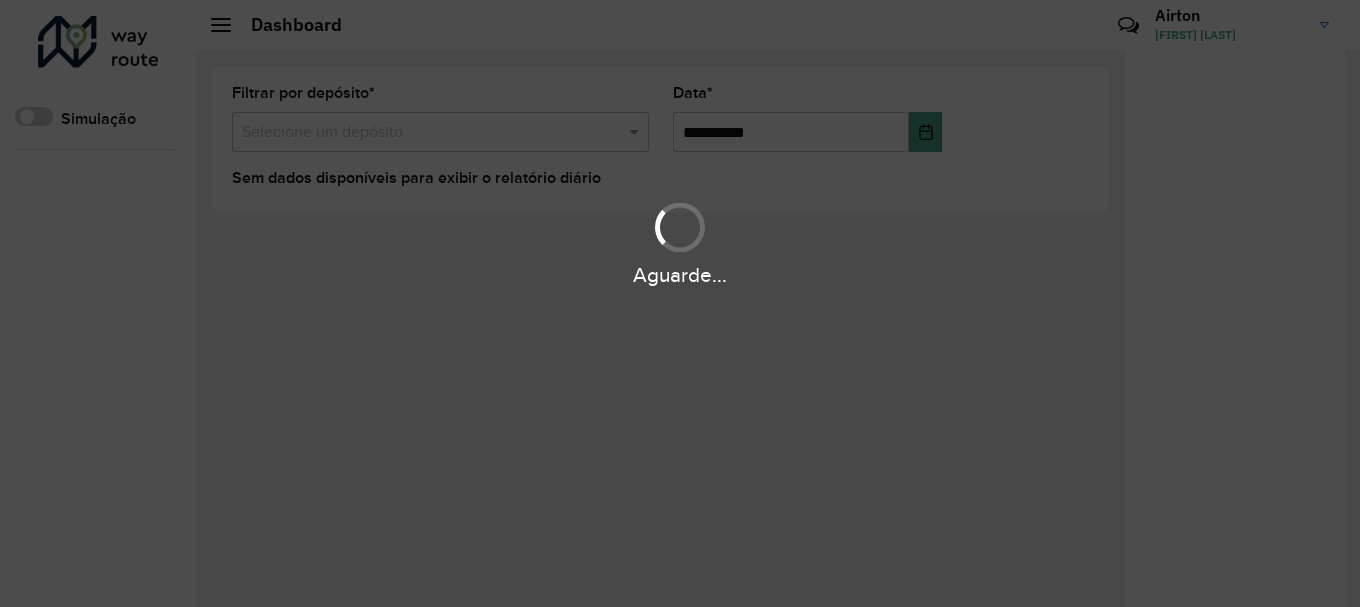 scroll, scrollTop: 0, scrollLeft: 0, axis: both 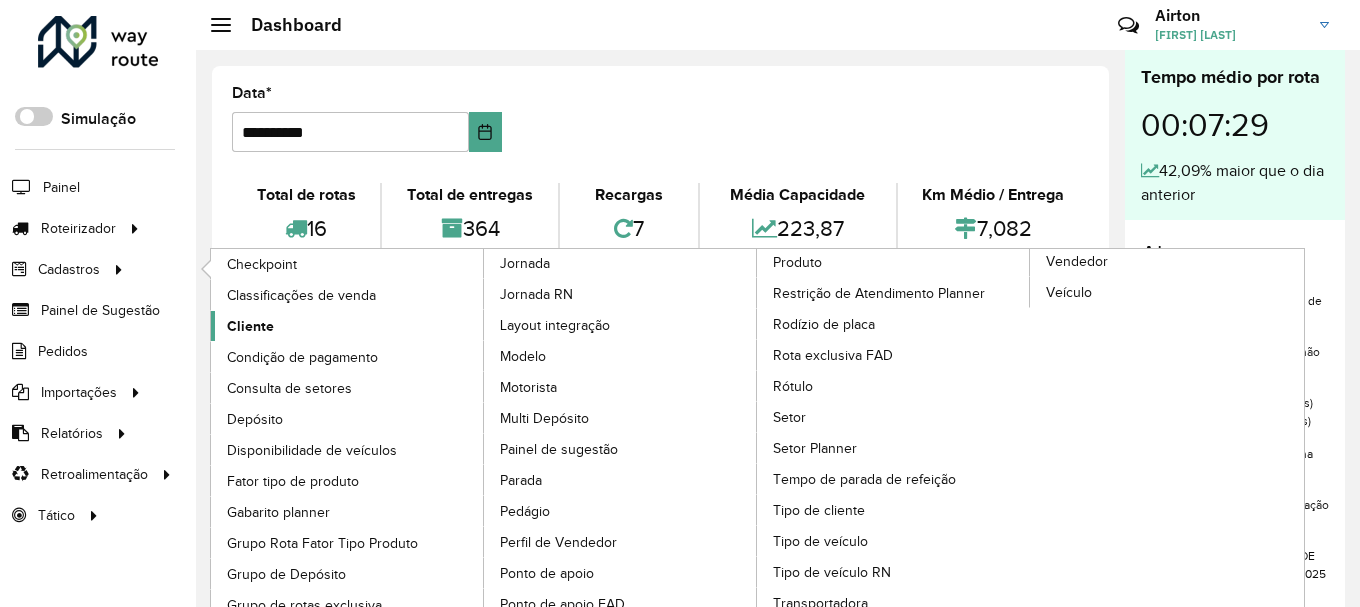 click on "Cliente" 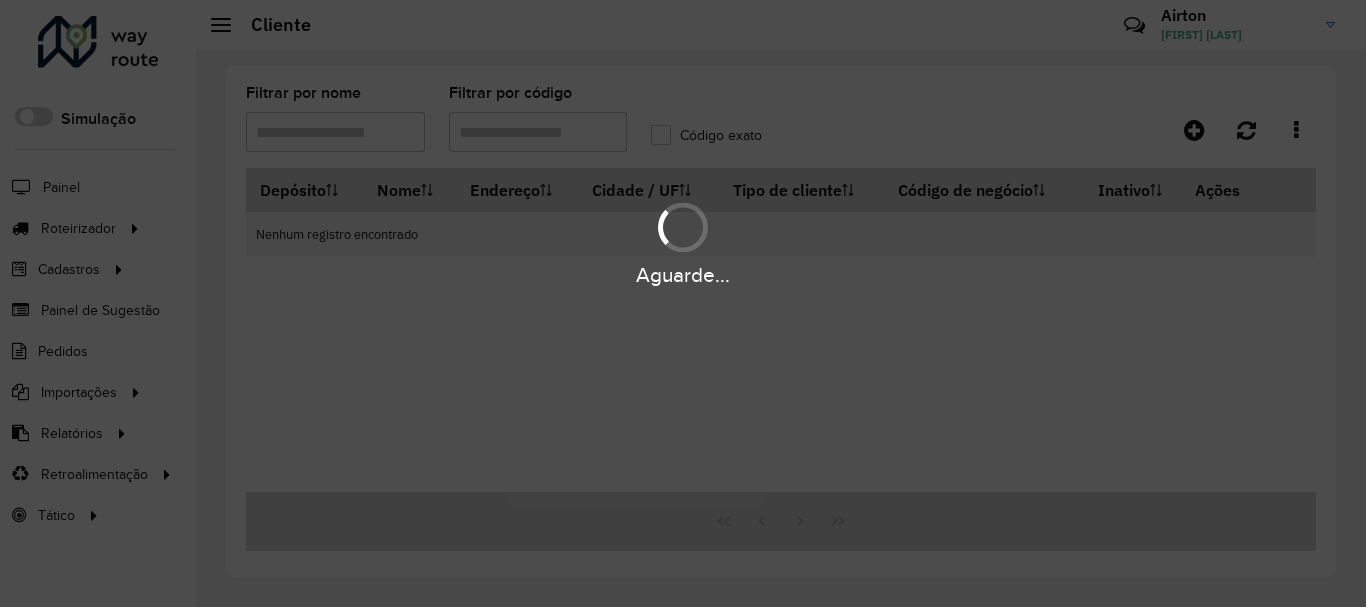 click on "Aguarde..." at bounding box center (683, 303) 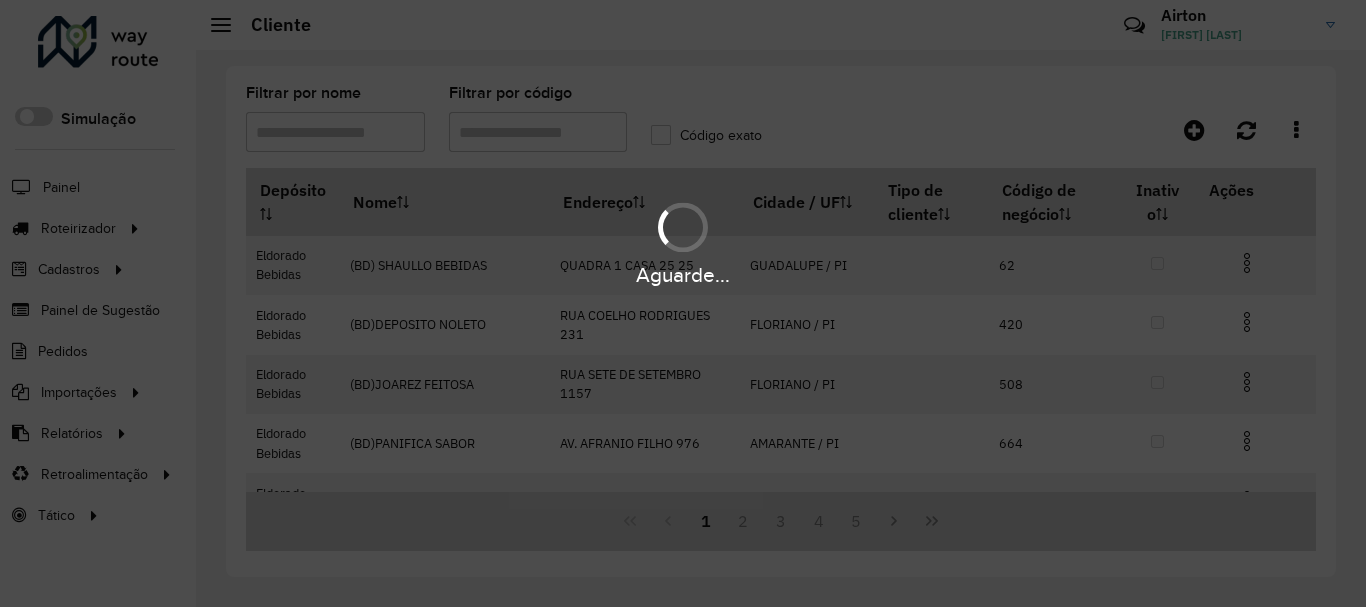 click on "Aguarde..." at bounding box center [683, 303] 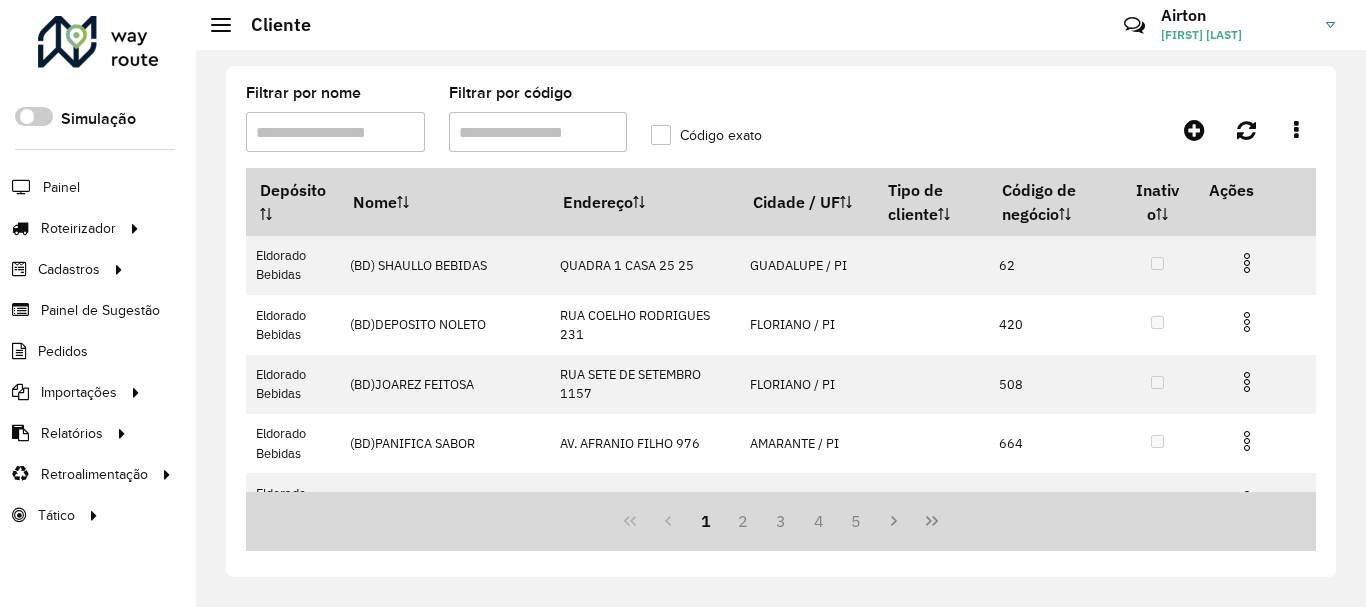 click on "Filtrar por código" at bounding box center (538, 132) 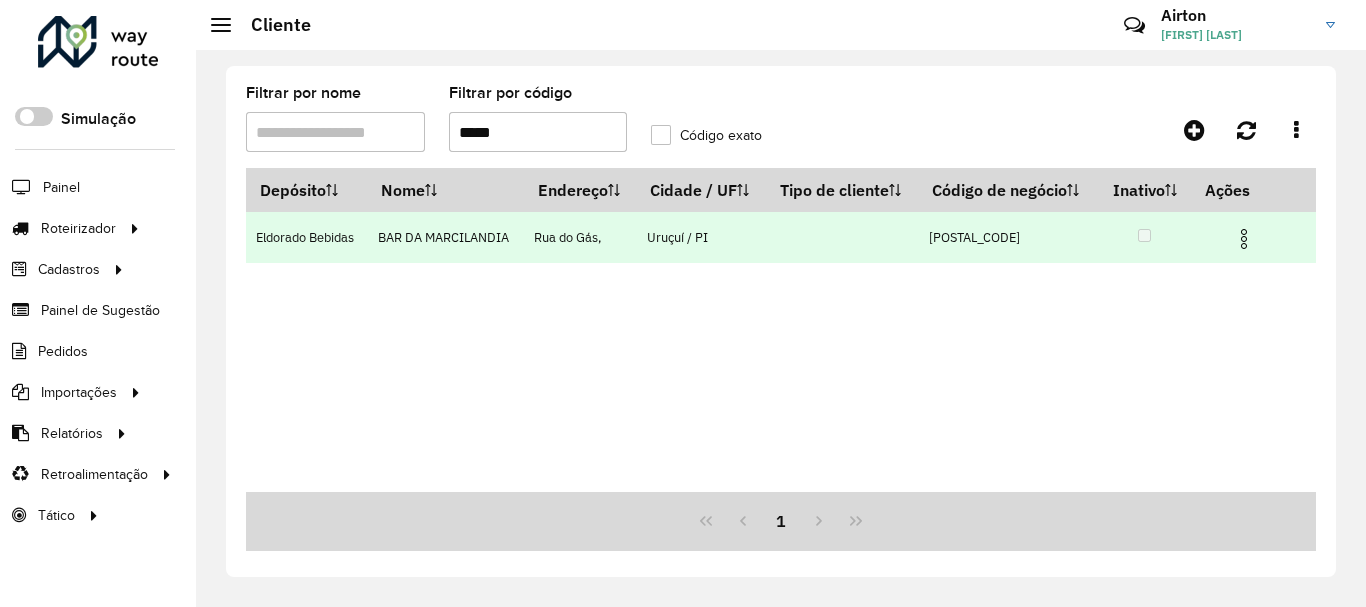 type on "*****" 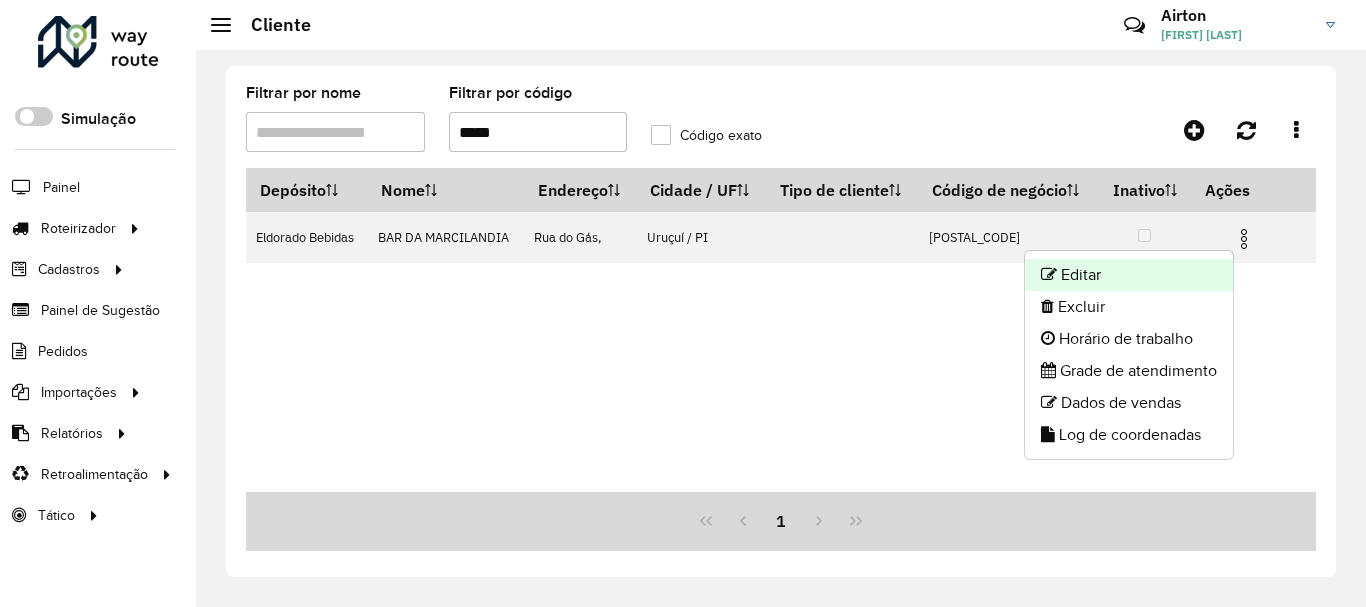 click on "Editar" 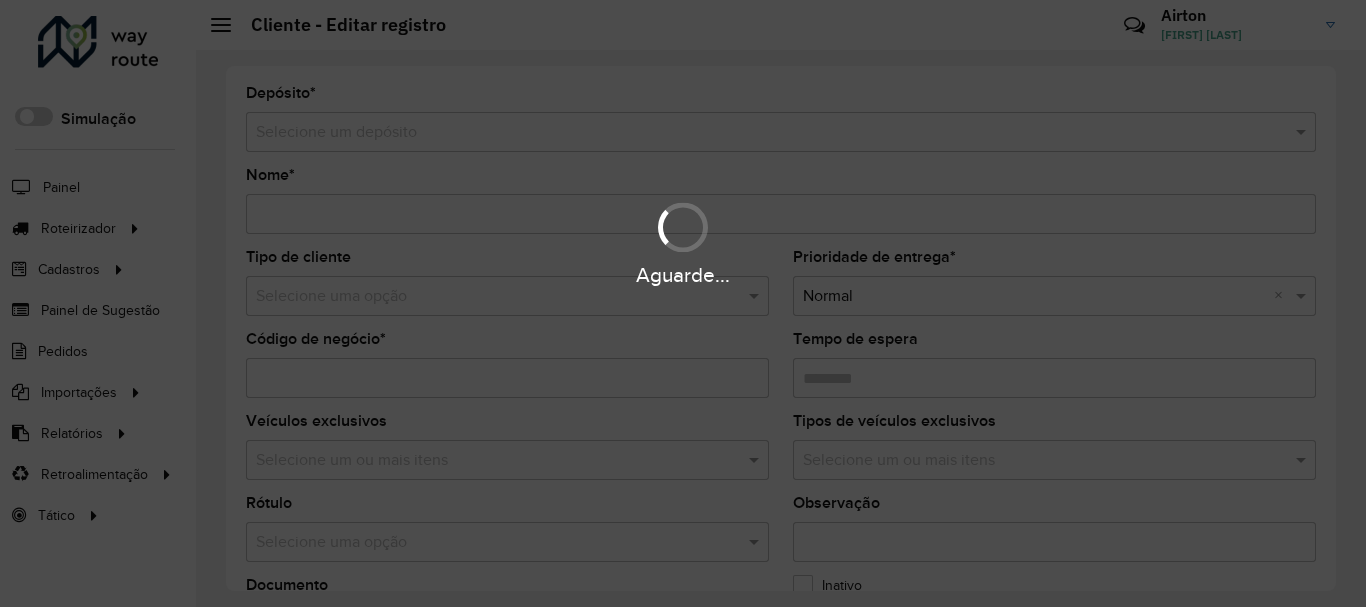 type on "**********" 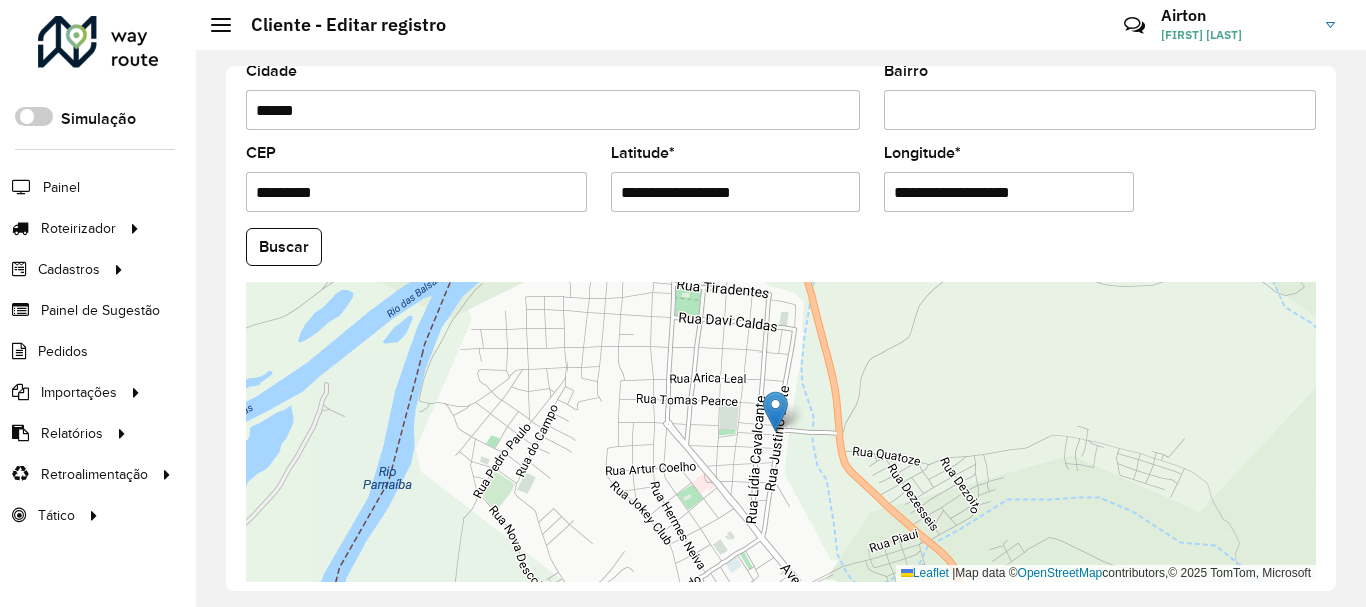scroll, scrollTop: 881, scrollLeft: 0, axis: vertical 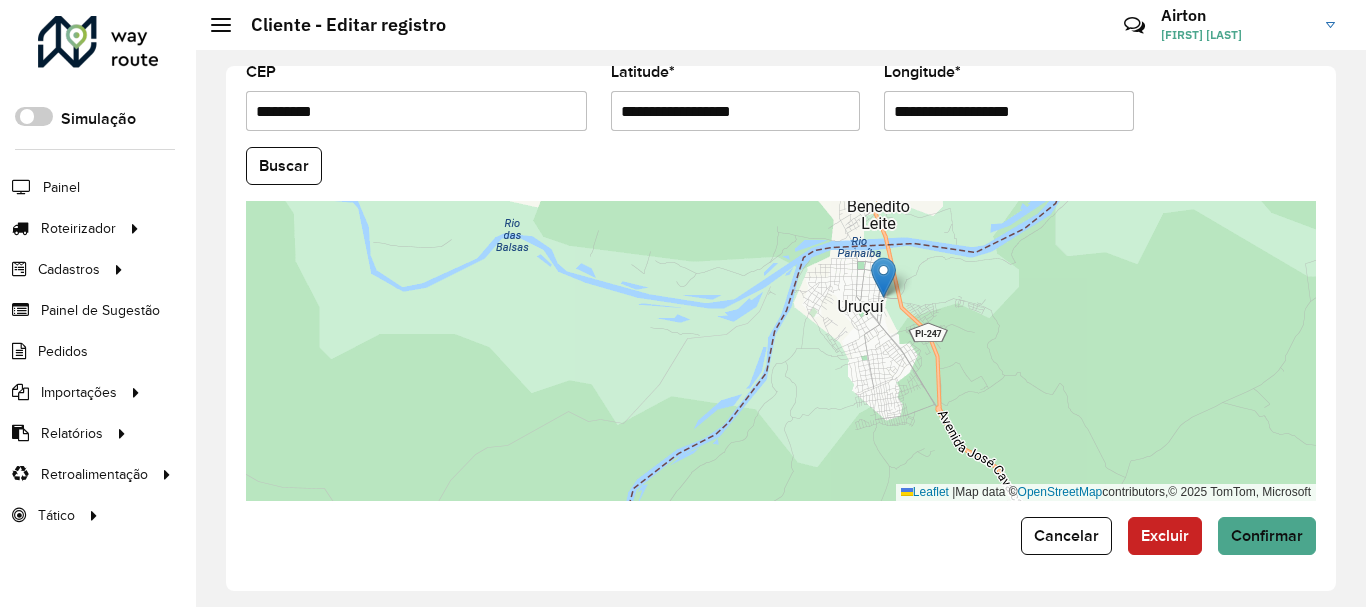 click on "**********" at bounding box center (736, 111) 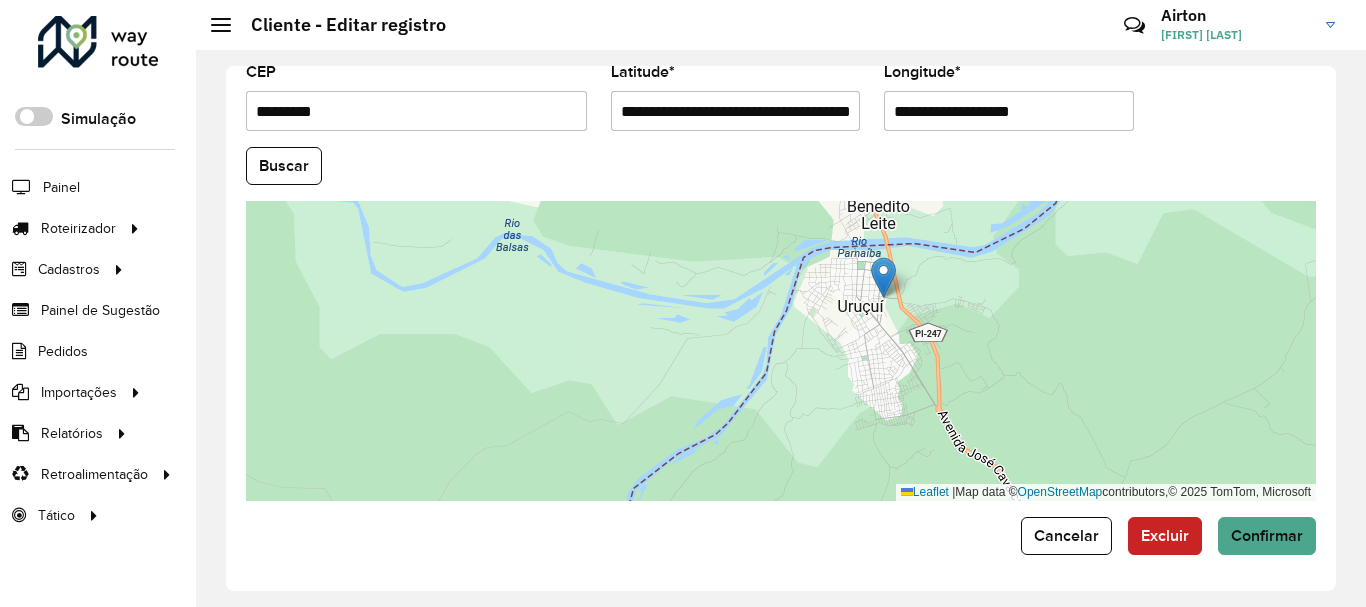 scroll, scrollTop: 0, scrollLeft: 75, axis: horizontal 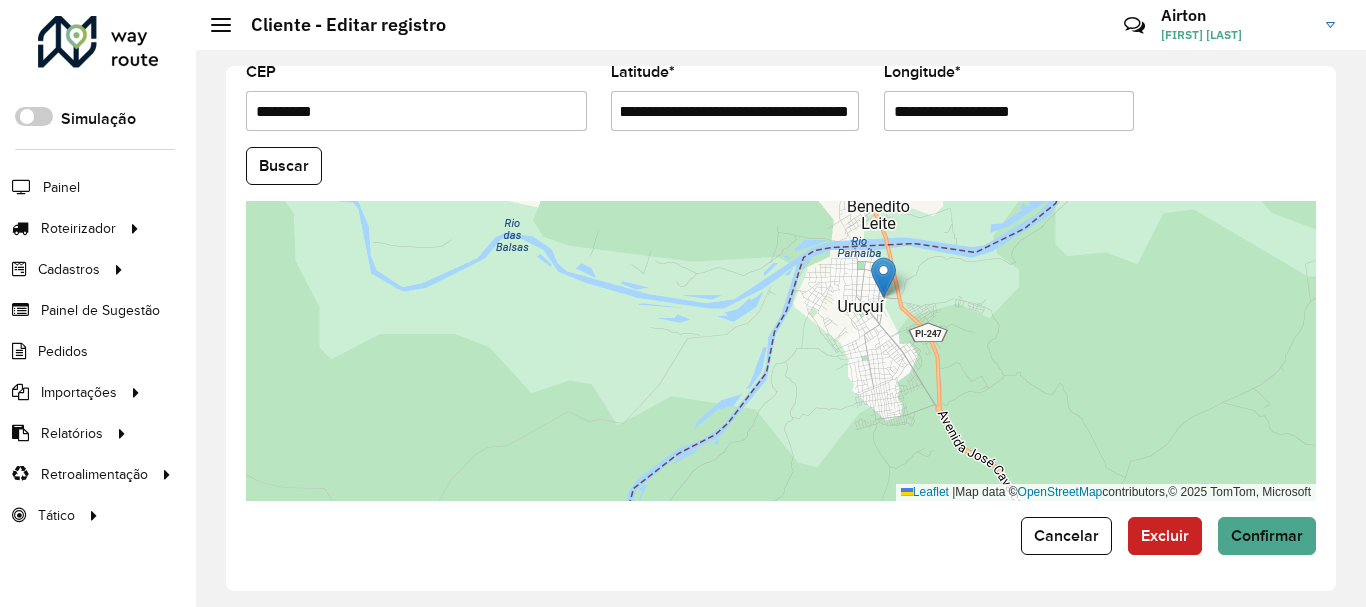 drag, startPoint x: 710, startPoint y: 113, endPoint x: 845, endPoint y: 109, distance: 135.05925 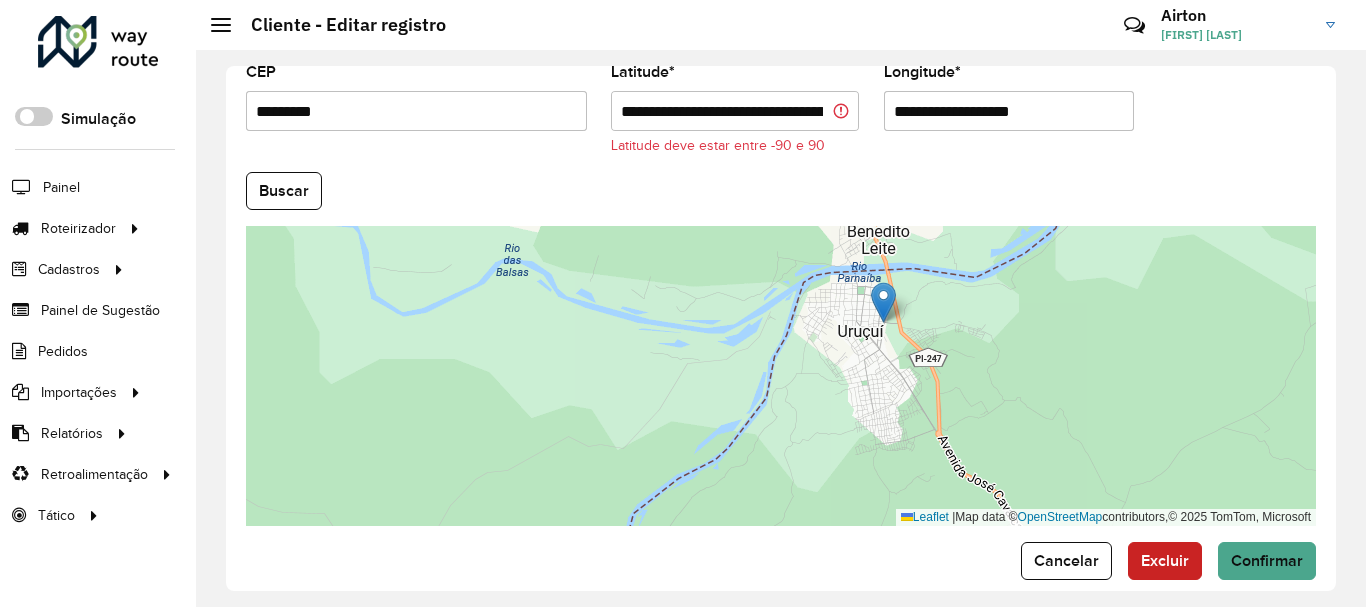 drag, startPoint x: 1048, startPoint y: 113, endPoint x: 899, endPoint y: 114, distance: 149.00336 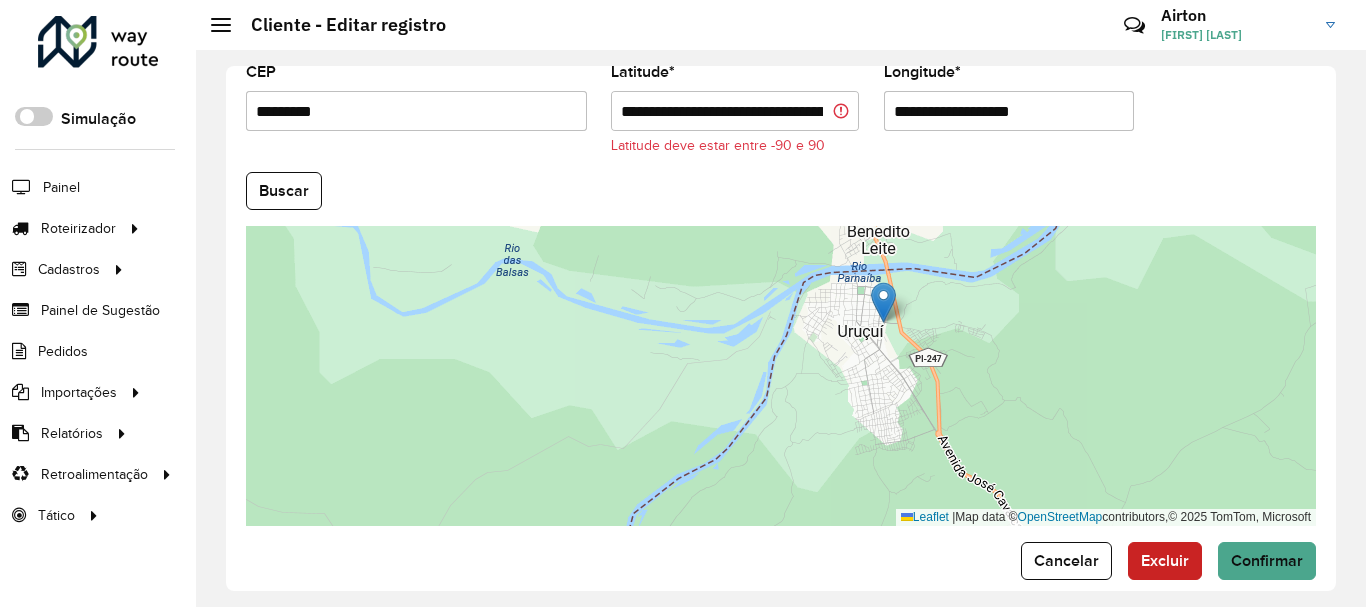 click on "**********" at bounding box center [1009, 111] 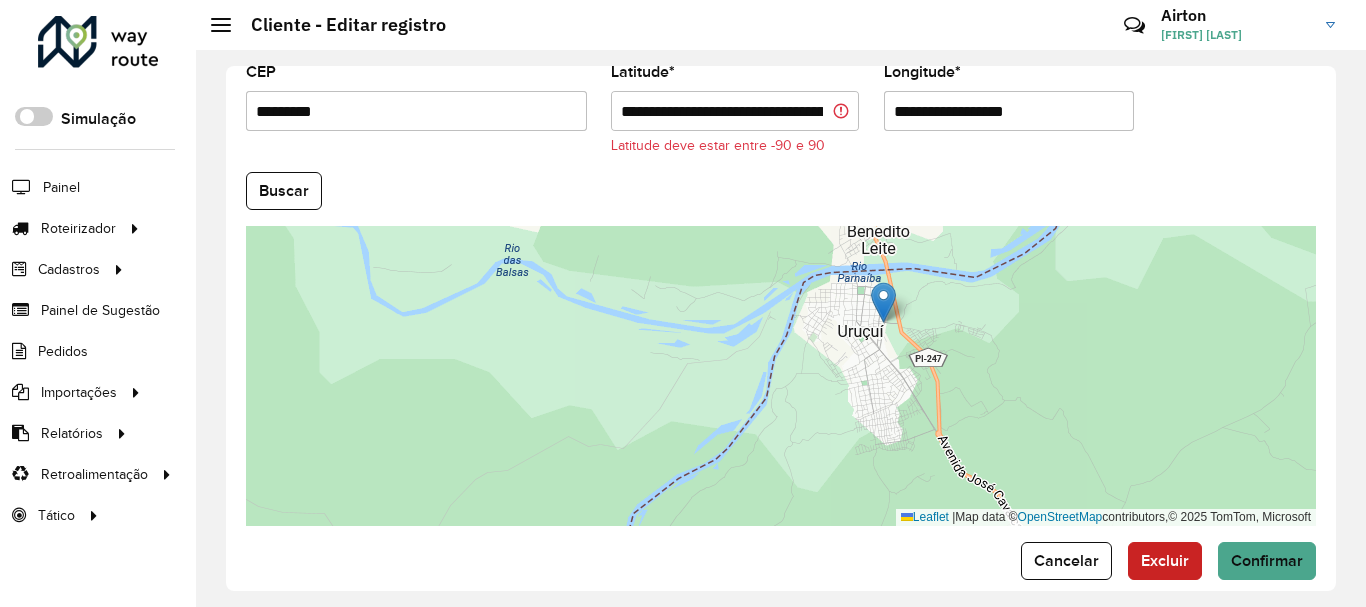 type on "**********" 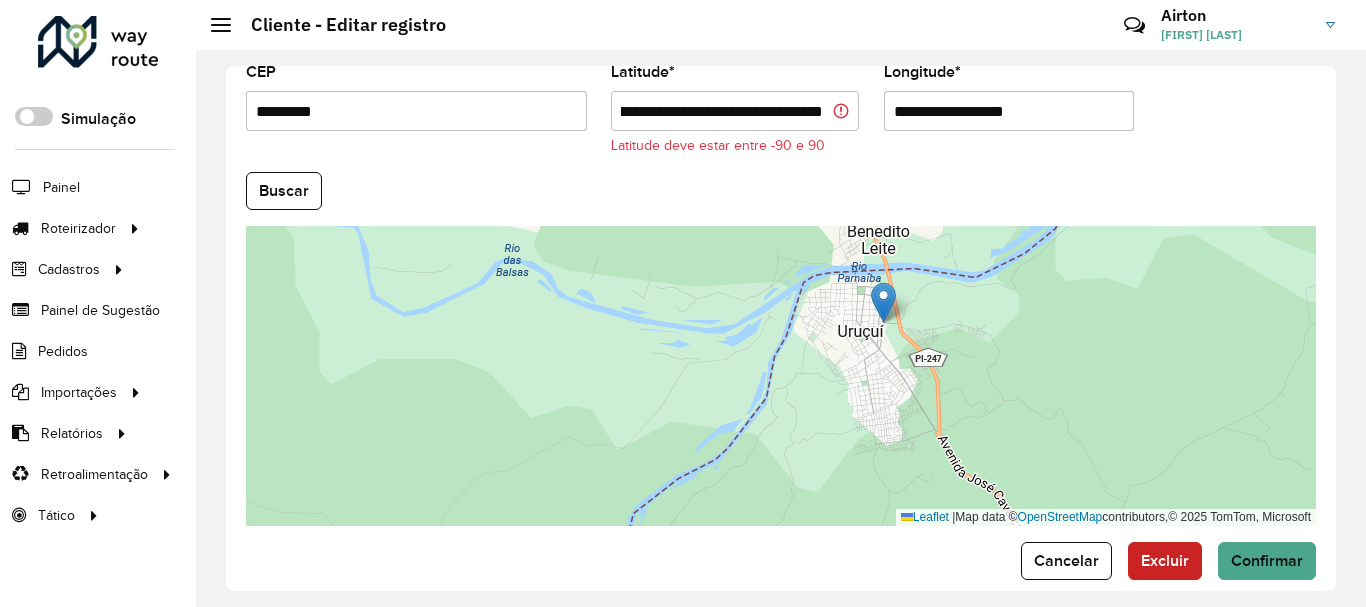 scroll, scrollTop: 0, scrollLeft: 102, axis: horizontal 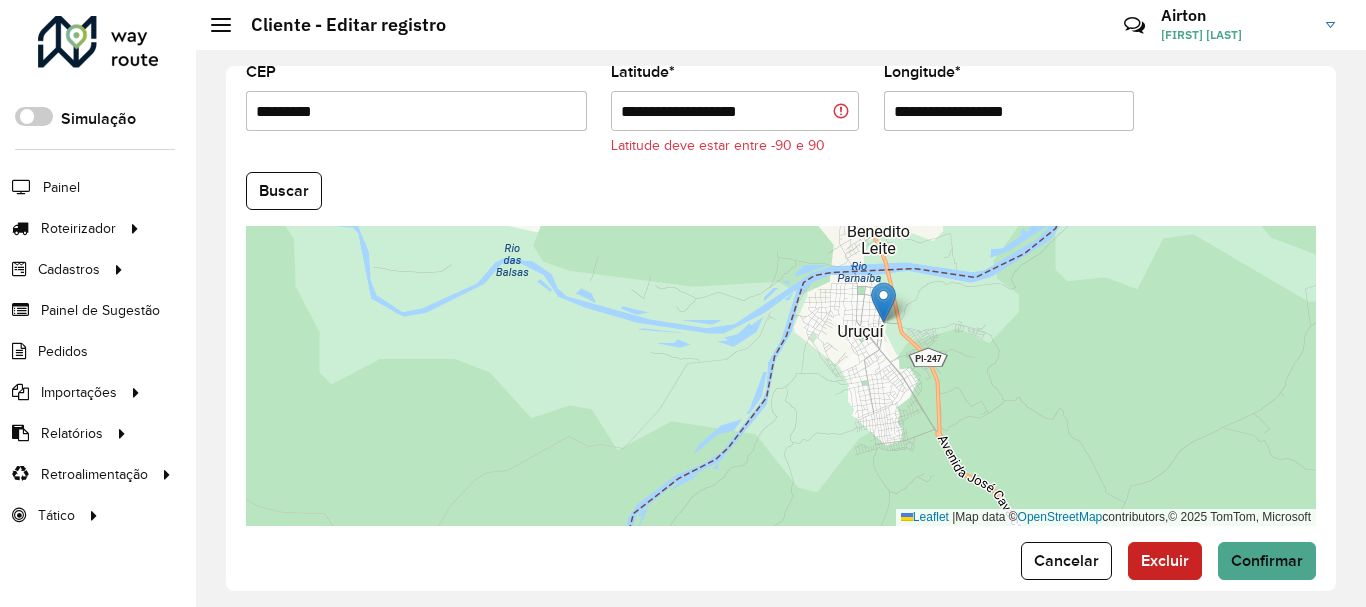 click on "**********" at bounding box center [735, 111] 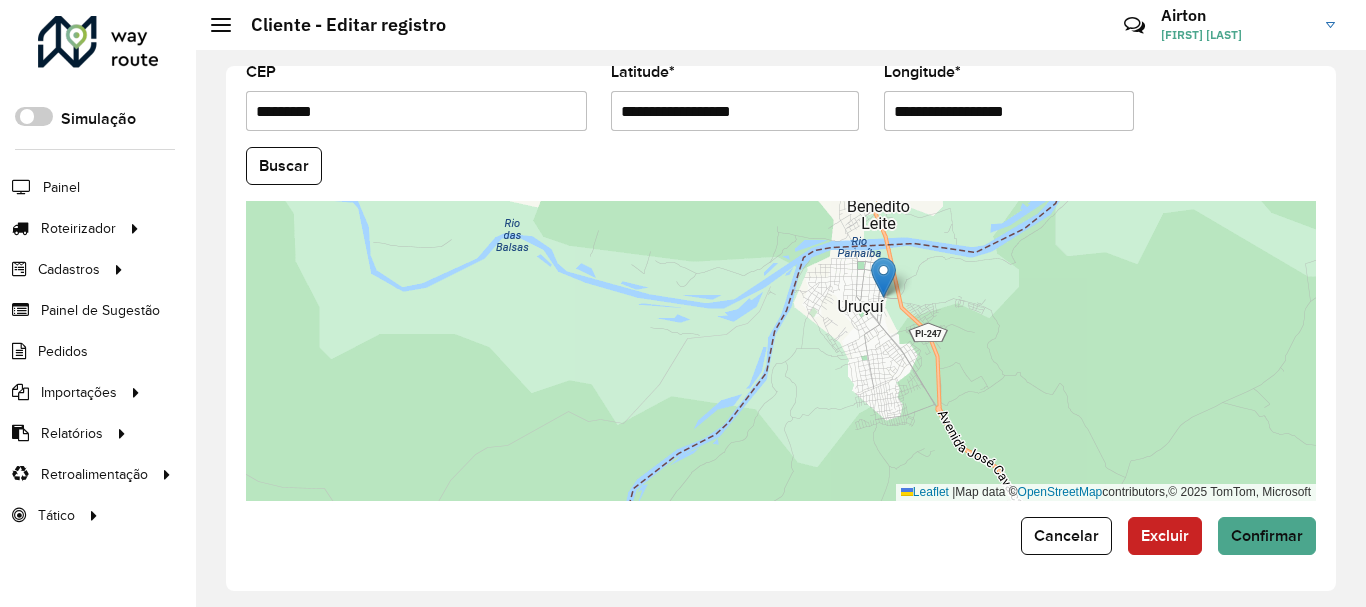 type on "**********" 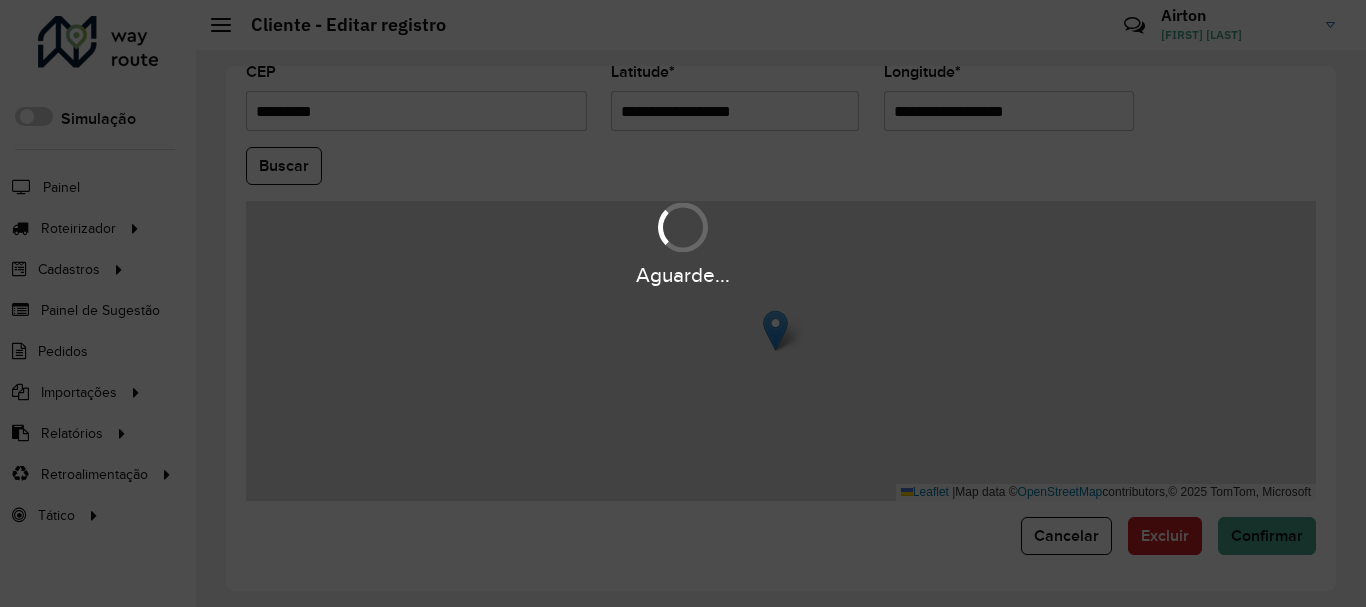 click on "Aguarde...  Pop-up bloqueado!  Seu navegador bloqueou automáticamente a abertura de uma nova janela.   Acesse as configurações e adicione o endereço do sistema a lista de permissão.   Fechar  Roteirizador AmbevTech Simulação Painel Roteirizador Entregas Vendas Cadastros Checkpoint Classificações de venda Cliente Condição de pagamento Consulta de setores Depósito Disponibilidade de veículos Fator tipo de produto Gabarito planner Grupo Rota Fator Tipo Produto Grupo de Depósito Grupo de rotas exclusiva Grupo de setores Jornada Jornada RN Layout integração Modelo Motorista Multi Depósito Painel de sugestão Parada Pedágio Perfil de Vendedor Ponto de apoio Ponto de apoio FAD Prioridade pedido Produto Restrição de Atendimento Planner Rodízio de placa Rota exclusiva FAD Rótulo Setor Setor Planner Tempo de parada de refeição Tipo de cliente Tipo de veículo Tipo de veículo RN Transportadora Usuário Vendedor Veículo Painel de Sugestão Pedidos Importações Classificação e volume de venda" at bounding box center (683, 303) 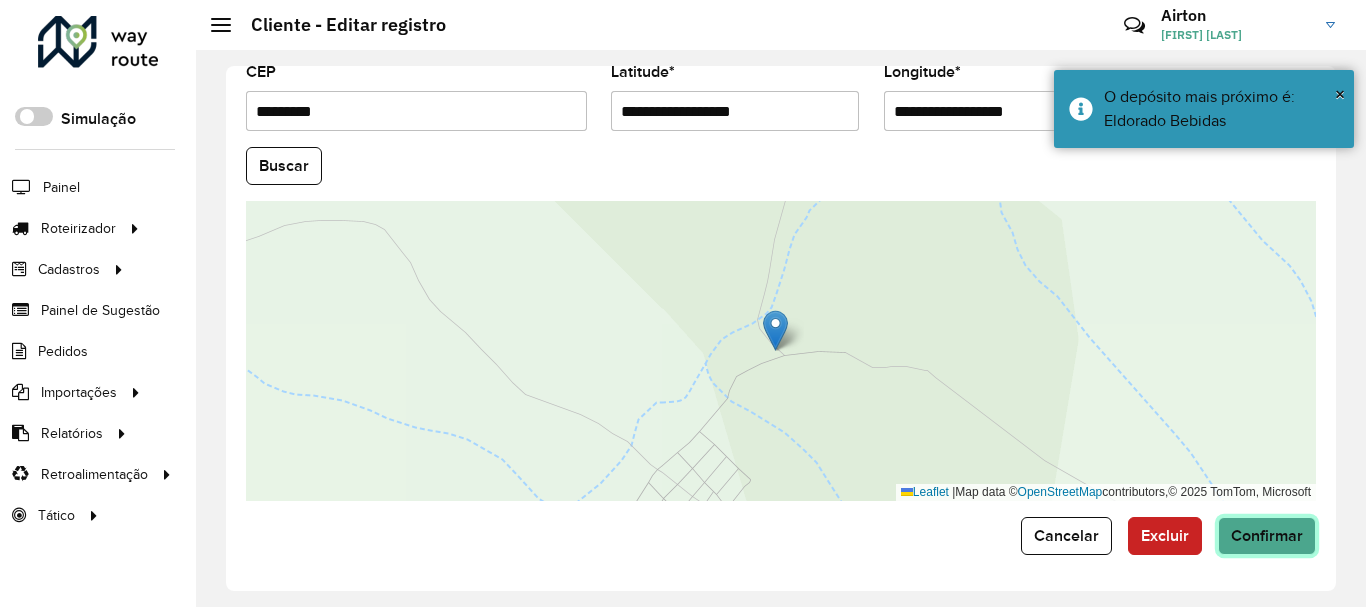 click on "Confirmar" 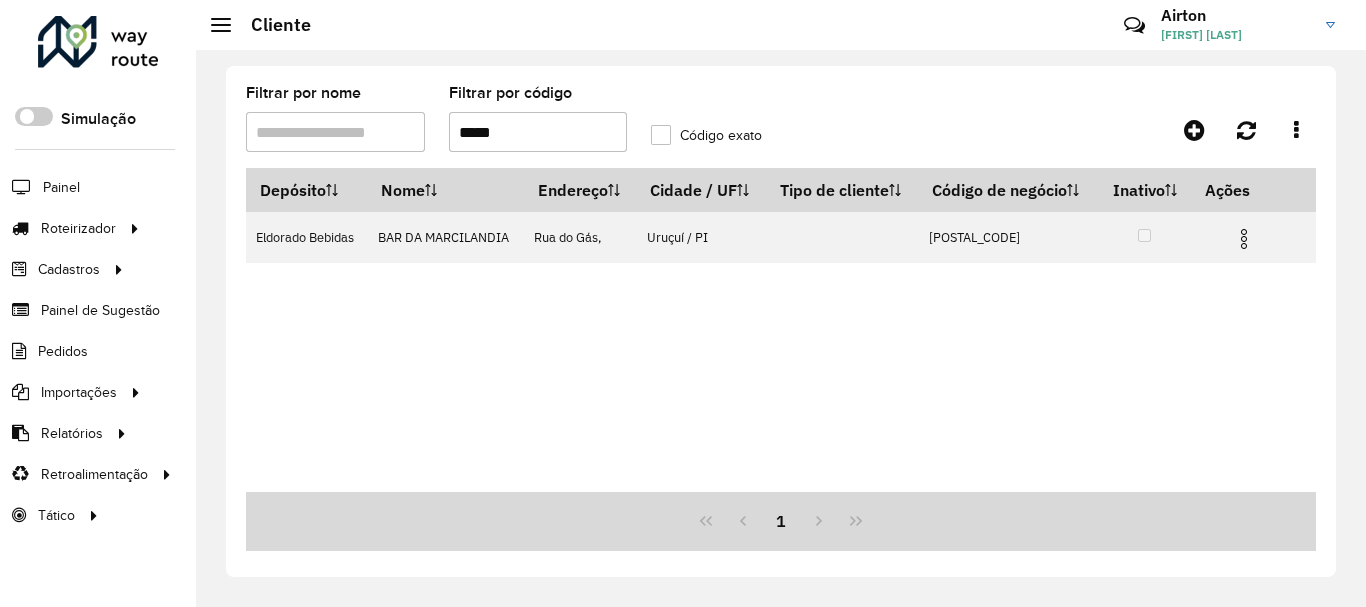 click on "*****" at bounding box center (538, 132) 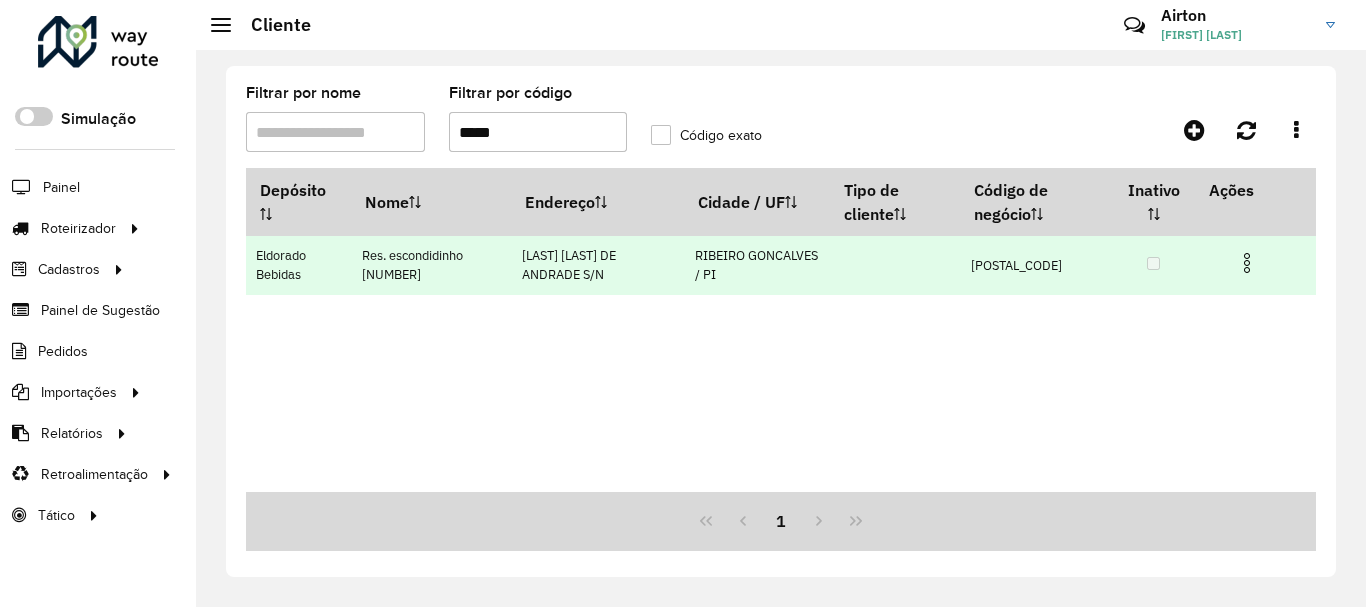 type on "*****" 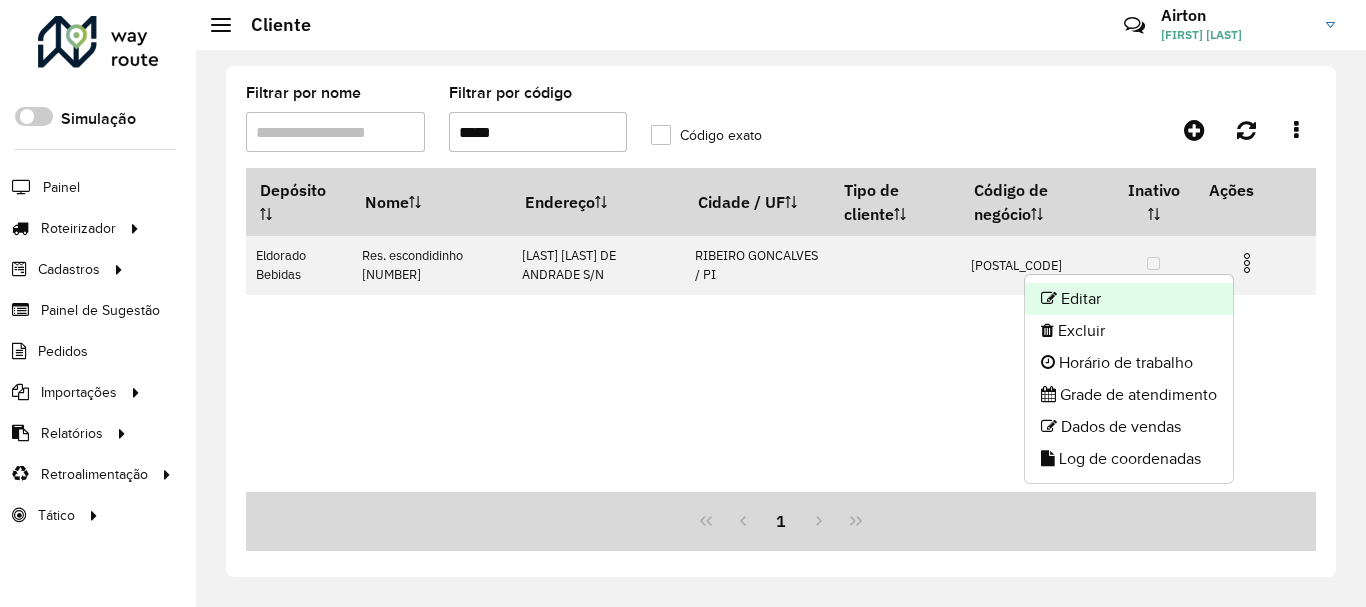 click on "Editar" 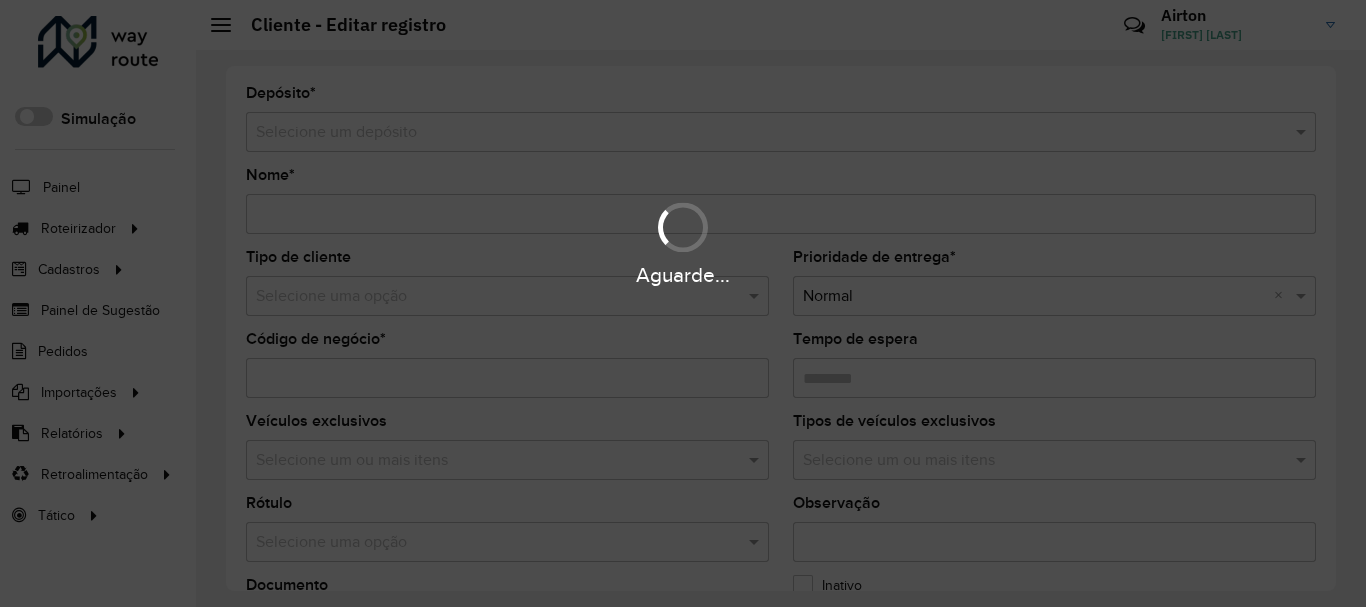 type on "**********" 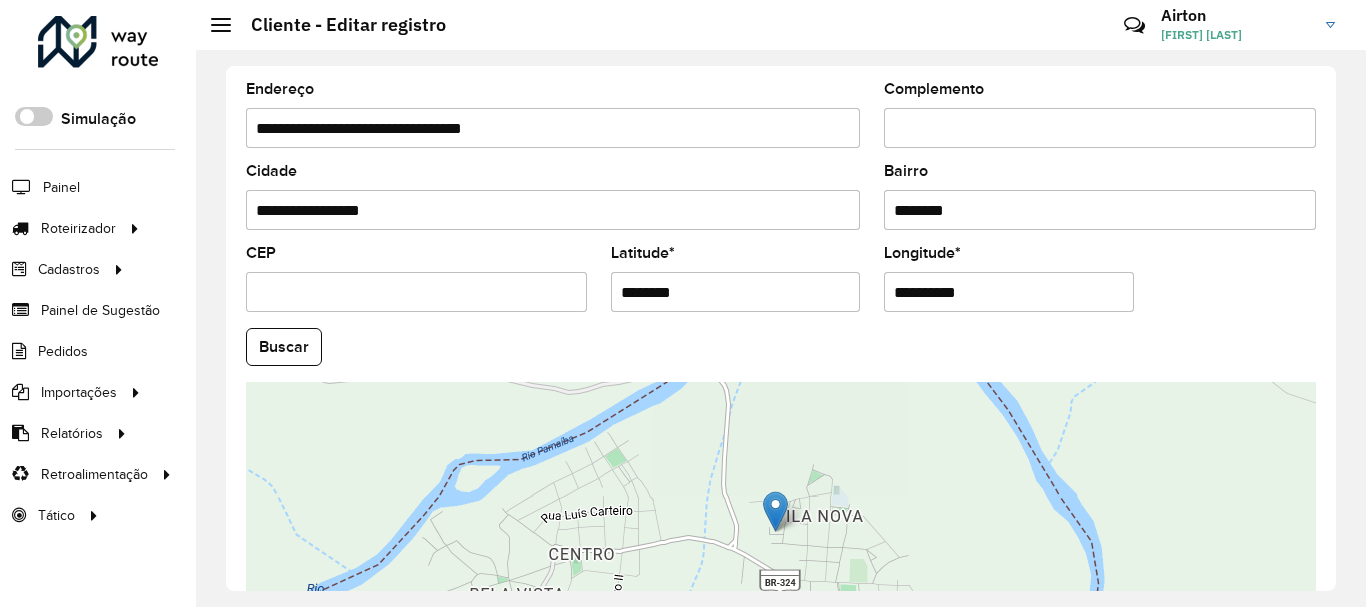 scroll, scrollTop: 800, scrollLeft: 0, axis: vertical 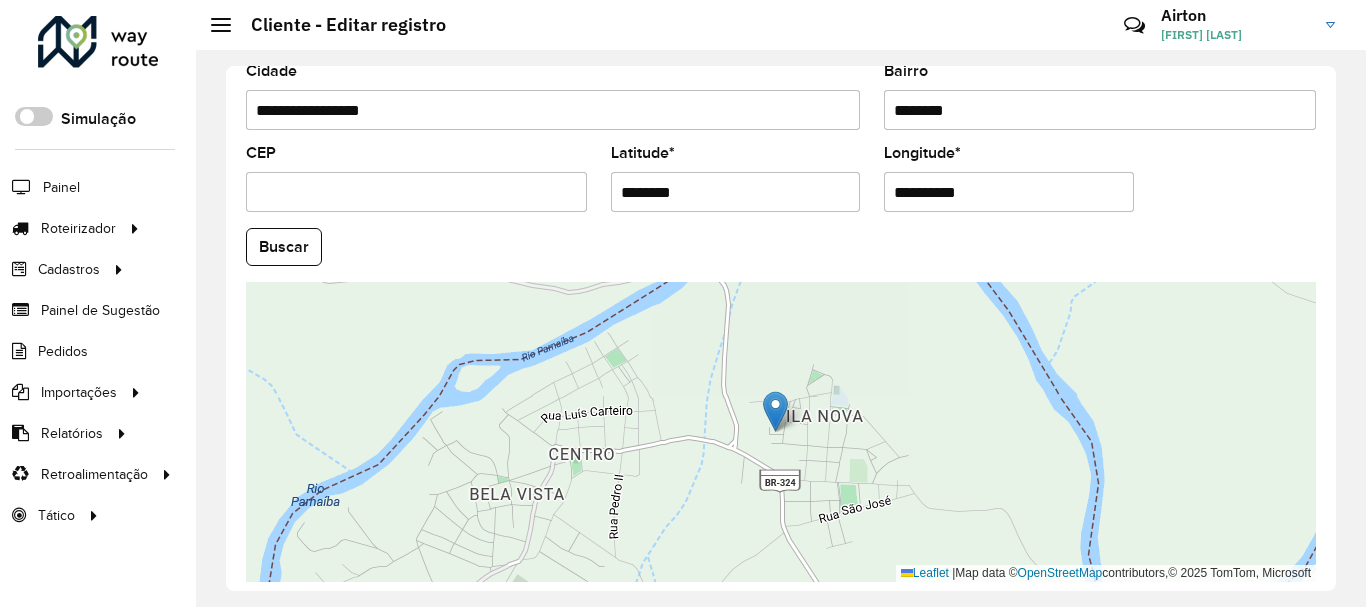 drag, startPoint x: 699, startPoint y: 201, endPoint x: 622, endPoint y: 199, distance: 77.02597 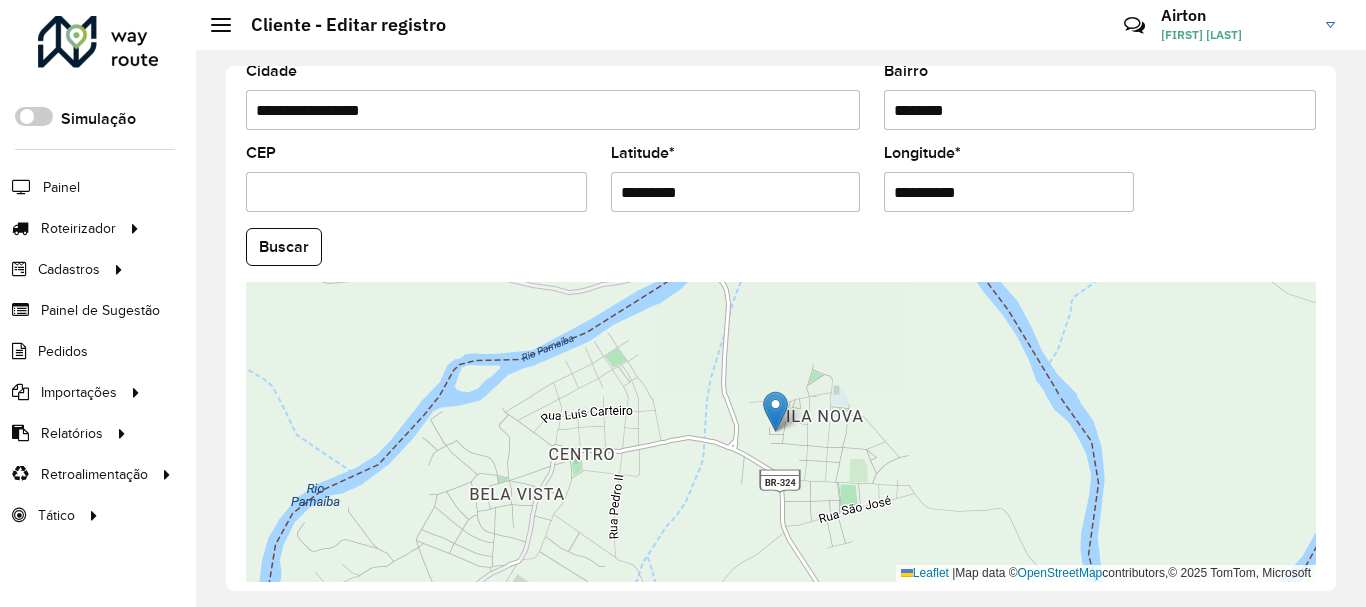 type on "*********" 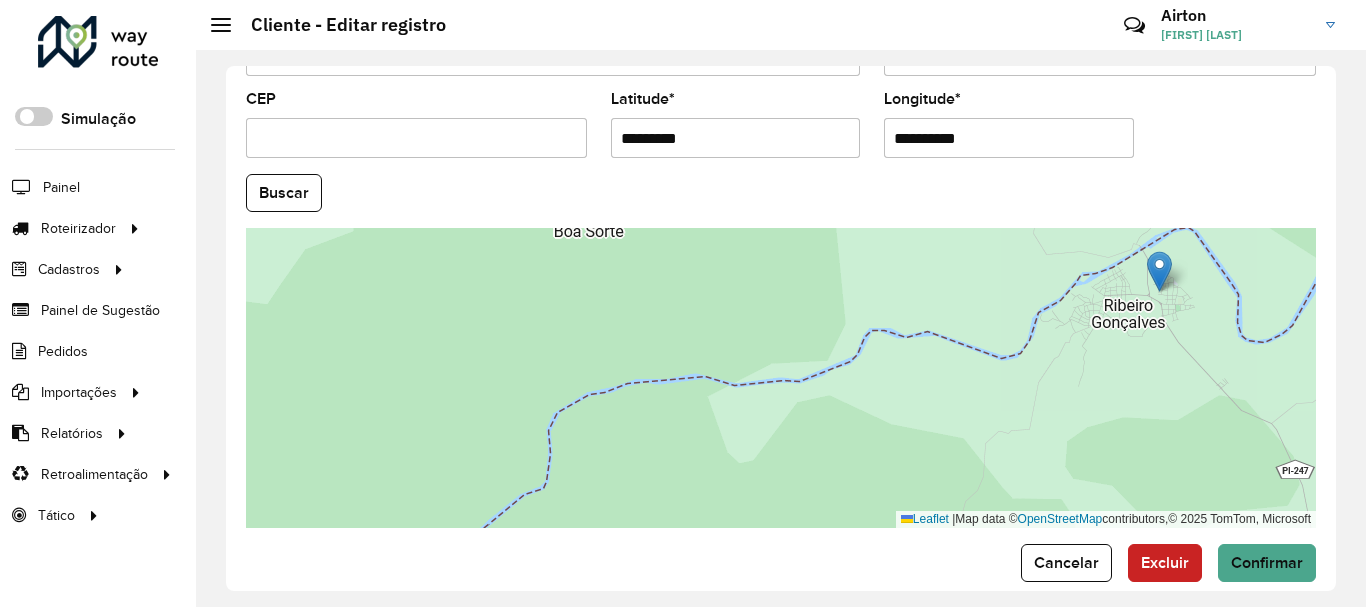 scroll, scrollTop: 881, scrollLeft: 0, axis: vertical 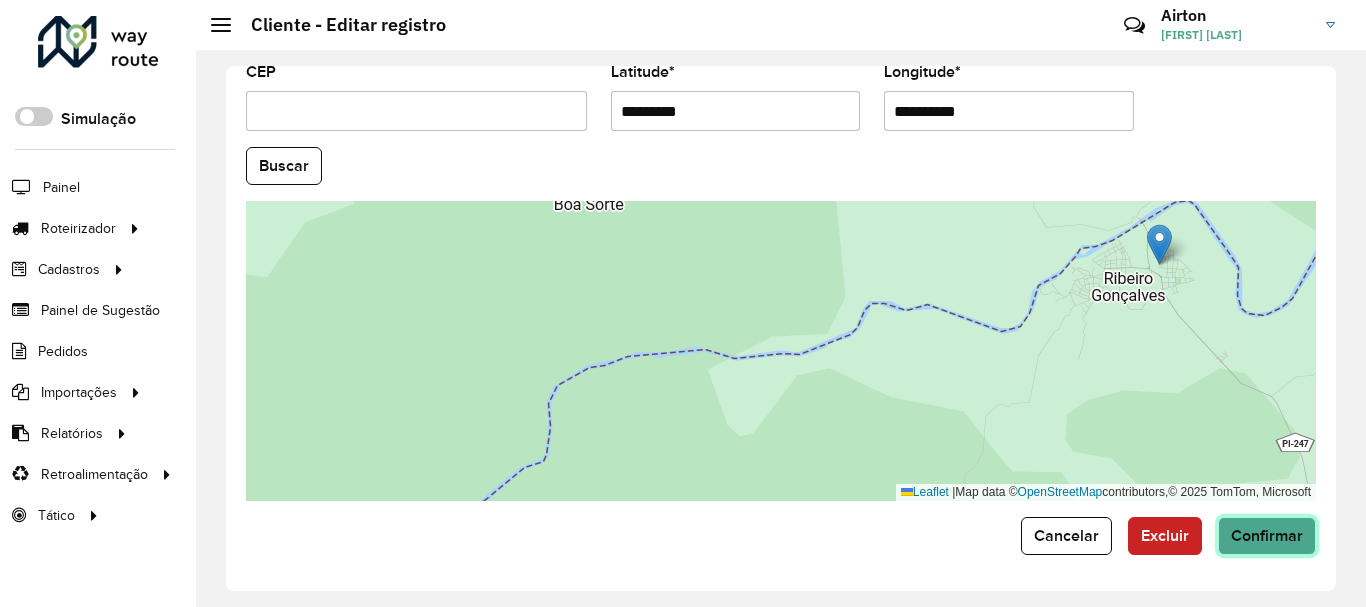 click on "Confirmar" 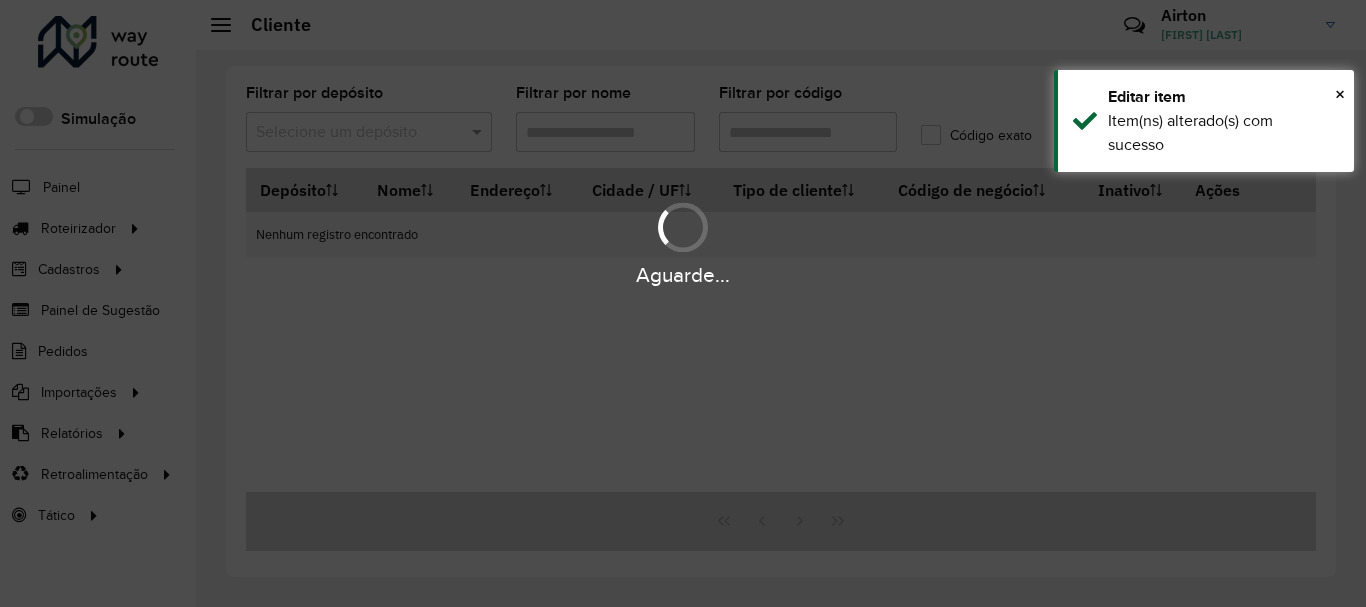 type on "*****" 